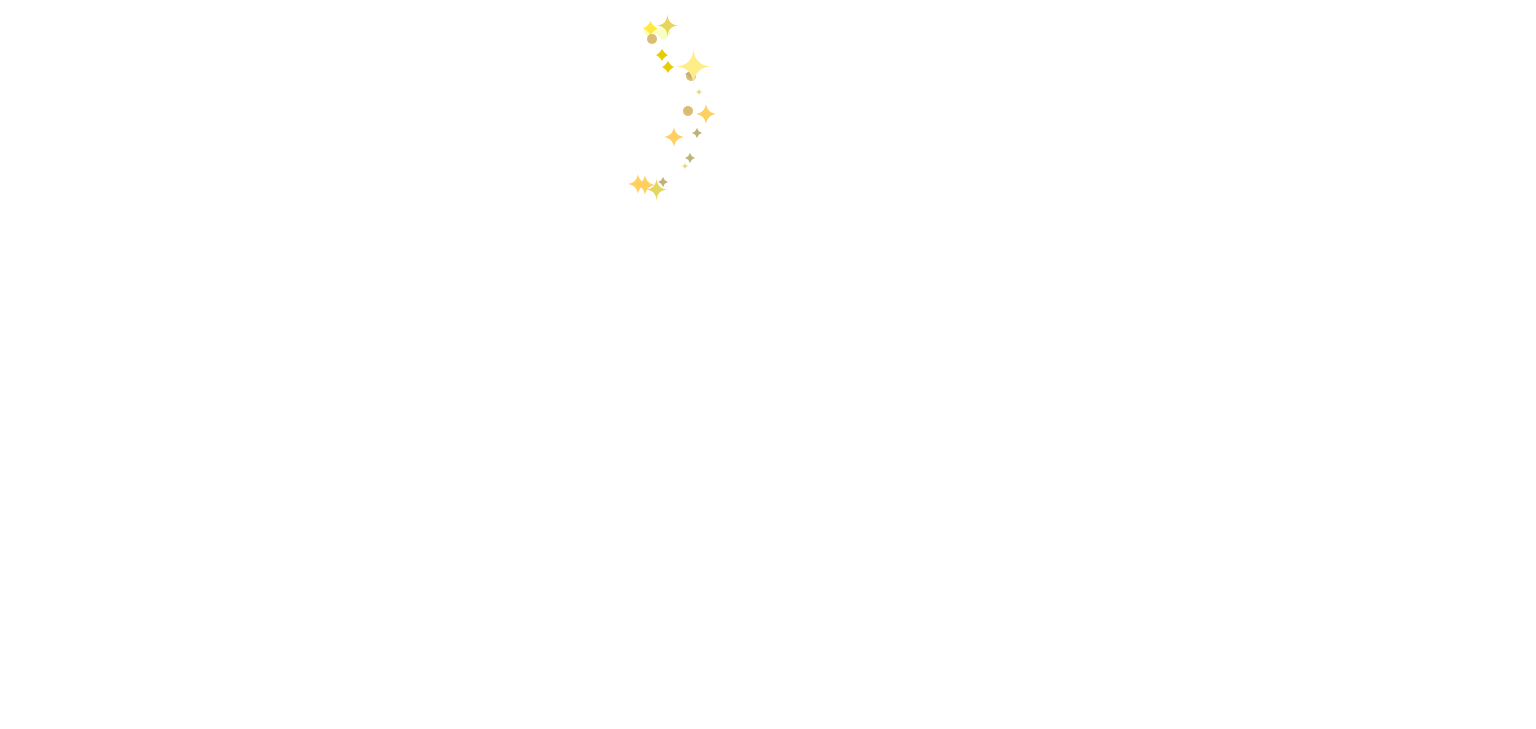 scroll, scrollTop: 0, scrollLeft: 0, axis: both 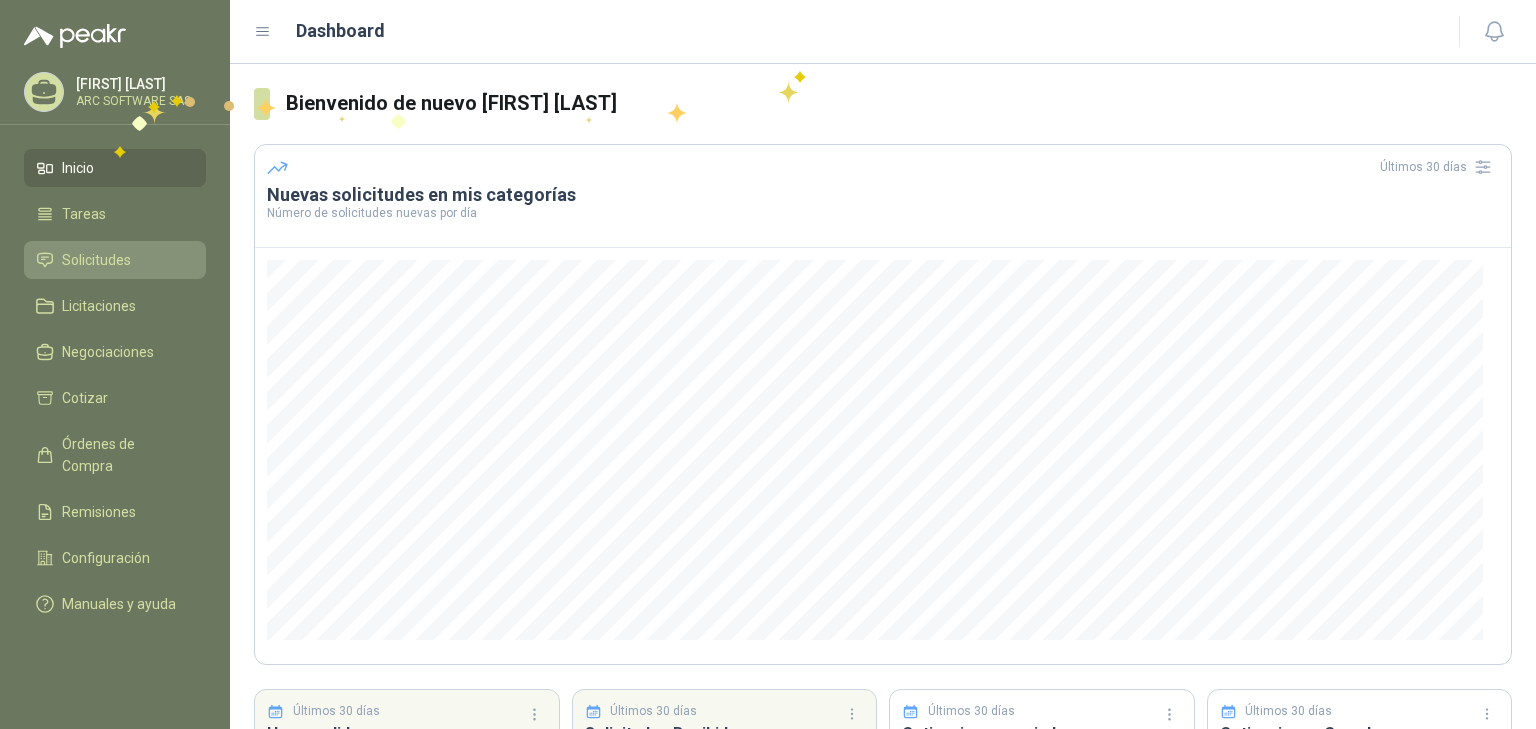 click on "Solicitudes" at bounding box center (96, 260) 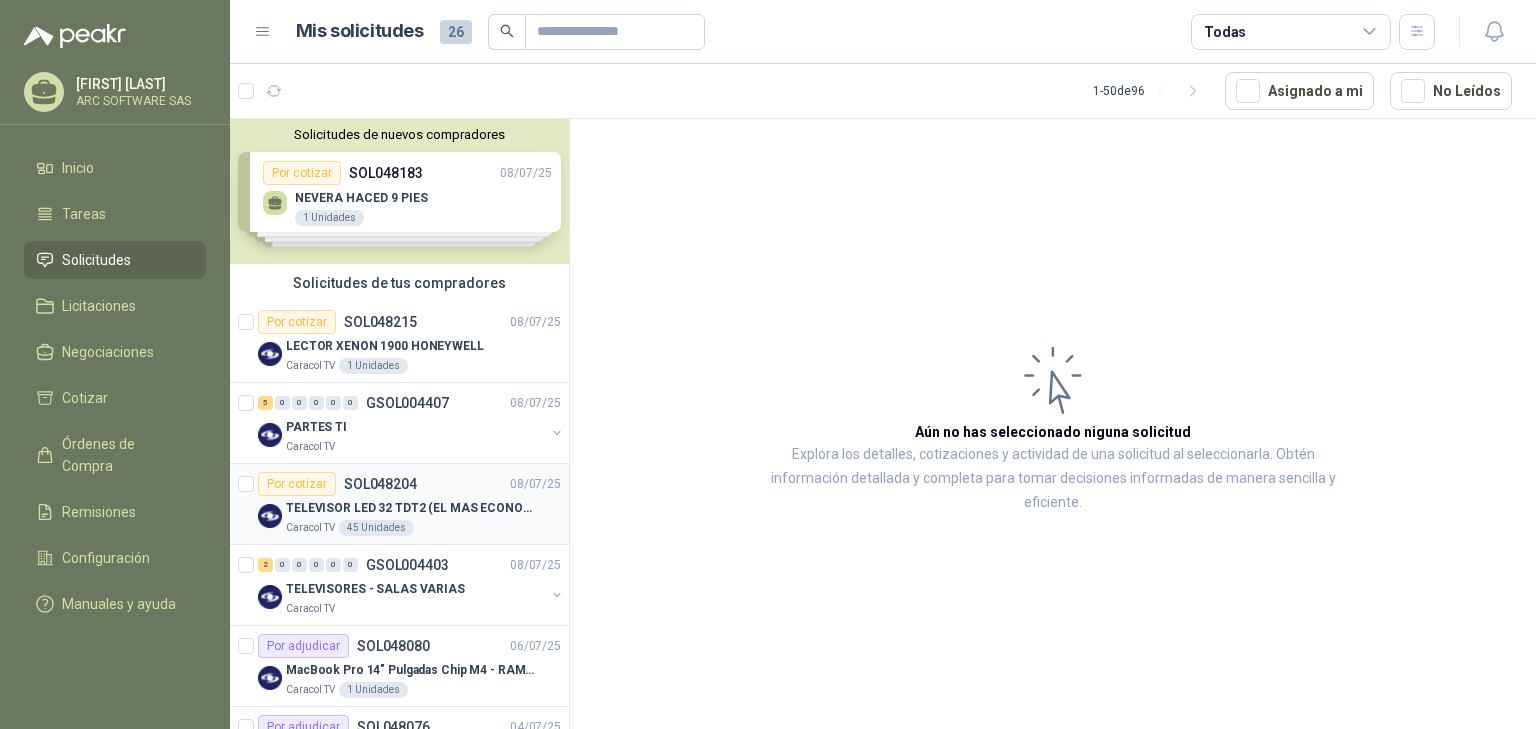click on "TELEVISOR LED 32 TDT2 (EL MAS ECONOMICO QUE TENGAS)" at bounding box center [410, 508] 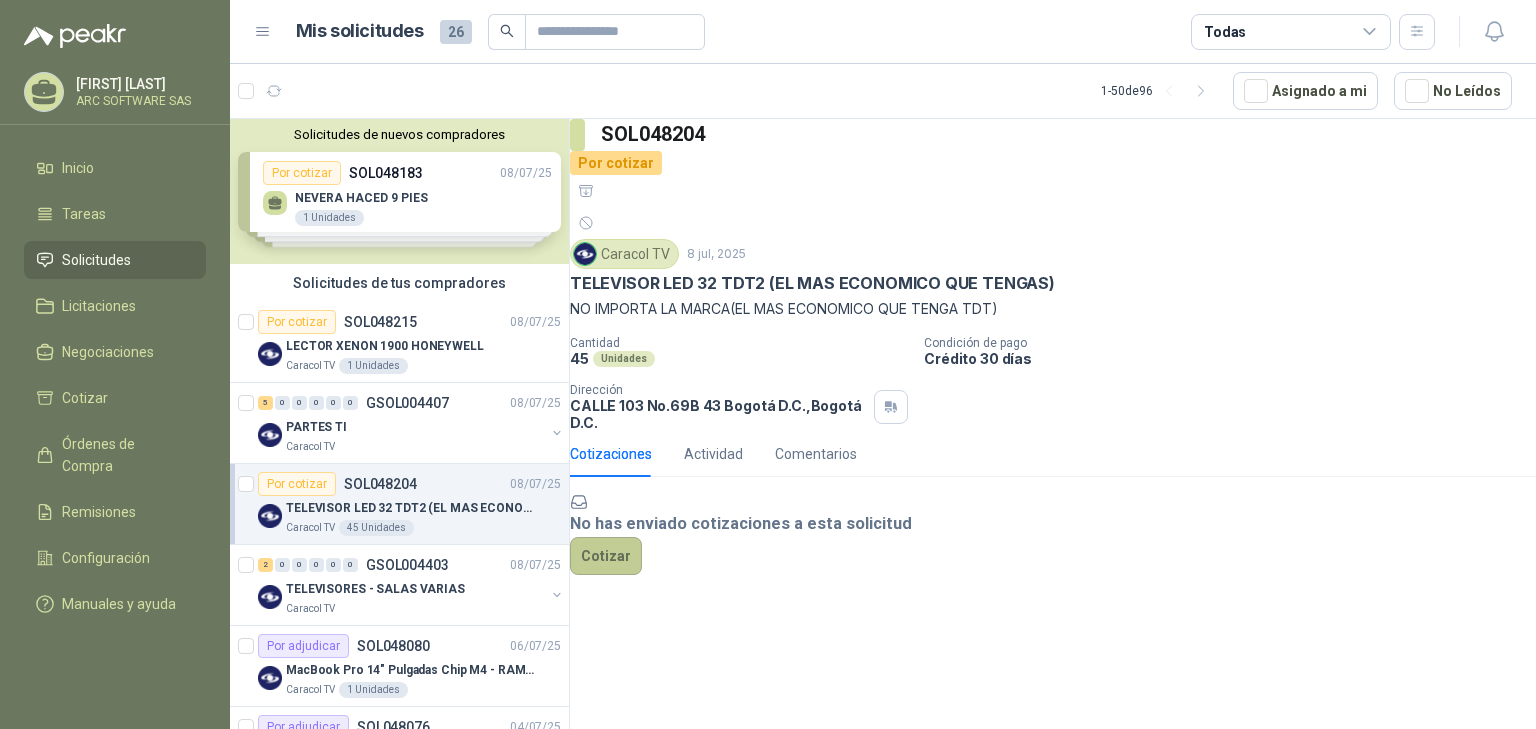 click on "Cotizar" at bounding box center [606, 556] 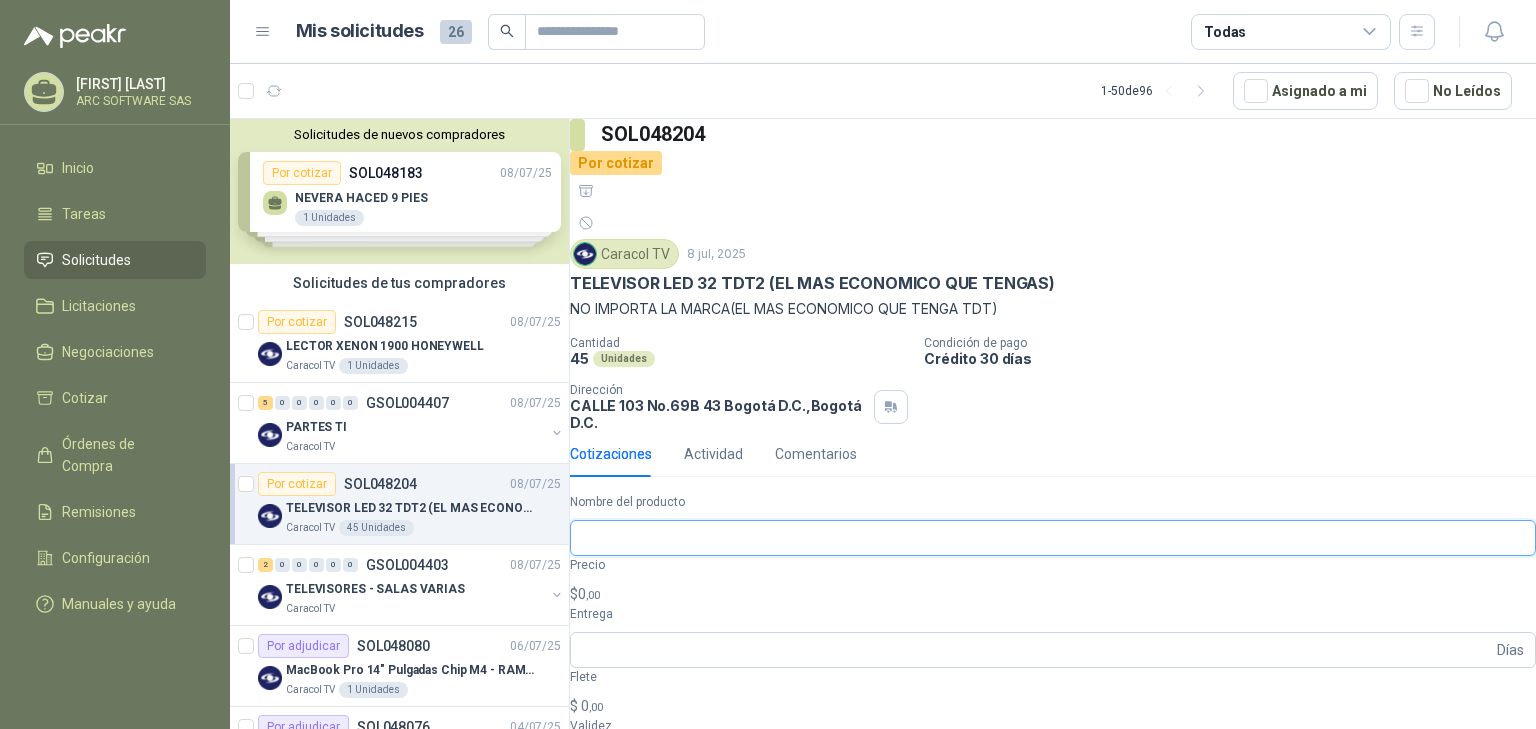click on "Nombre del producto" at bounding box center [1053, 538] 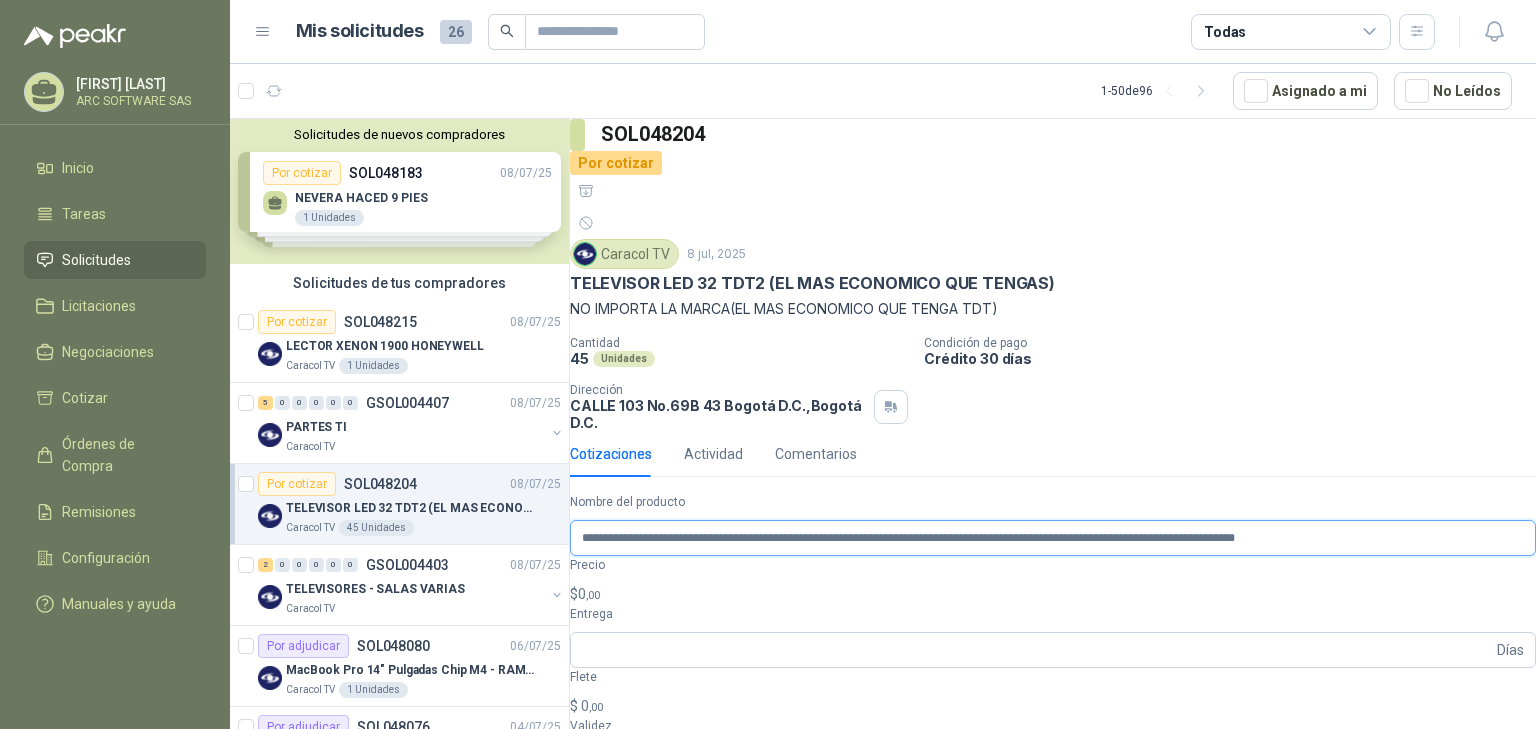 scroll, scrollTop: 0, scrollLeft: 257, axis: horizontal 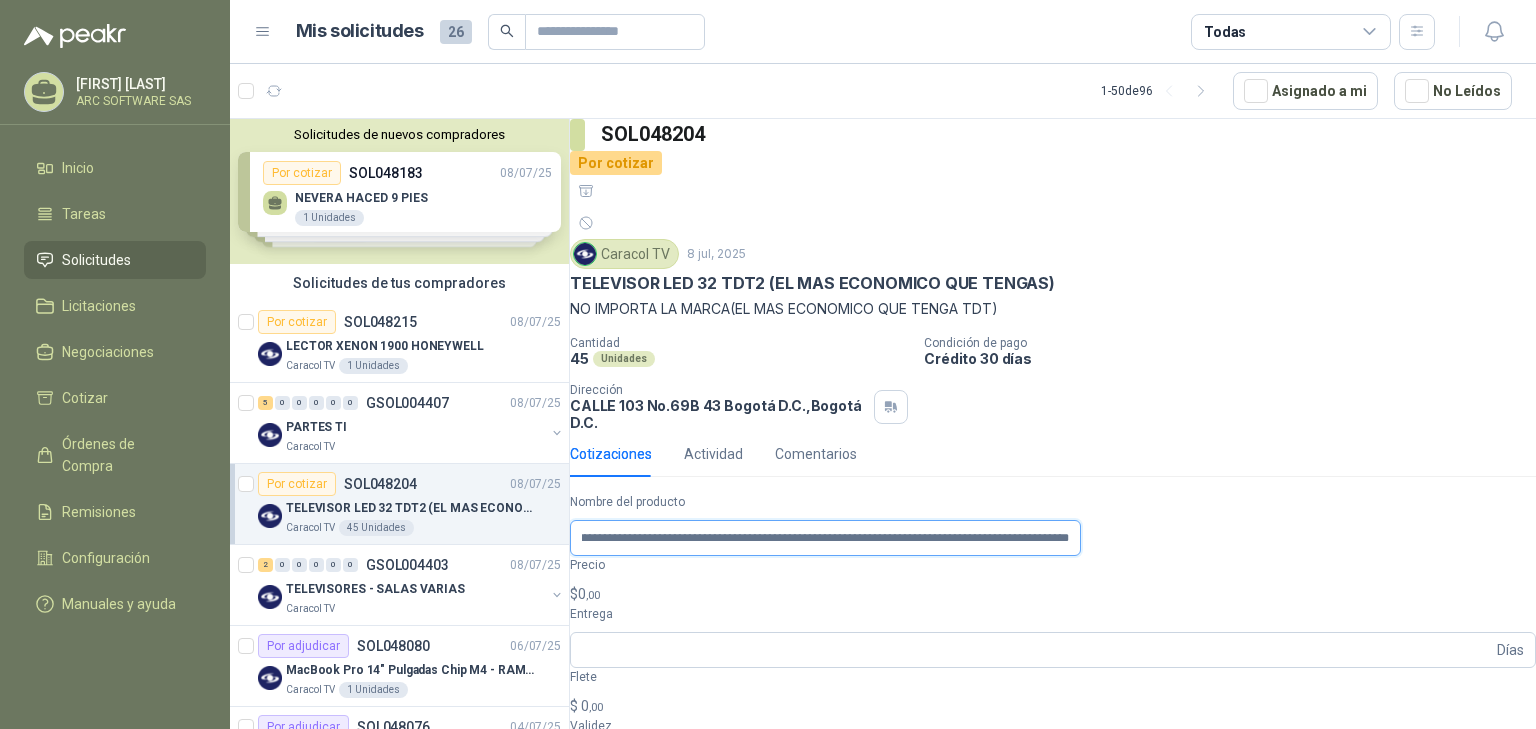 type on "**********" 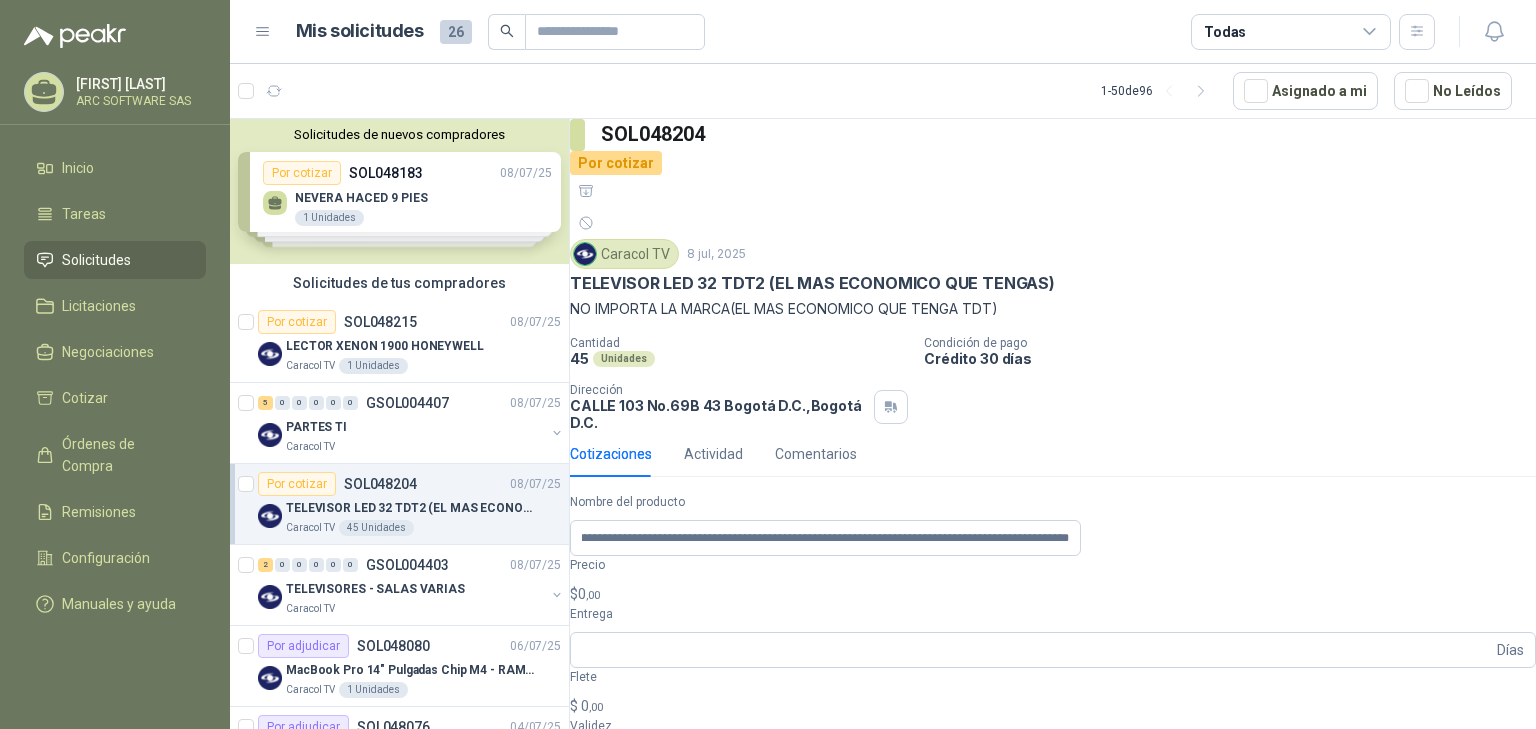 click on "$  0 ,00" at bounding box center [1053, 594] 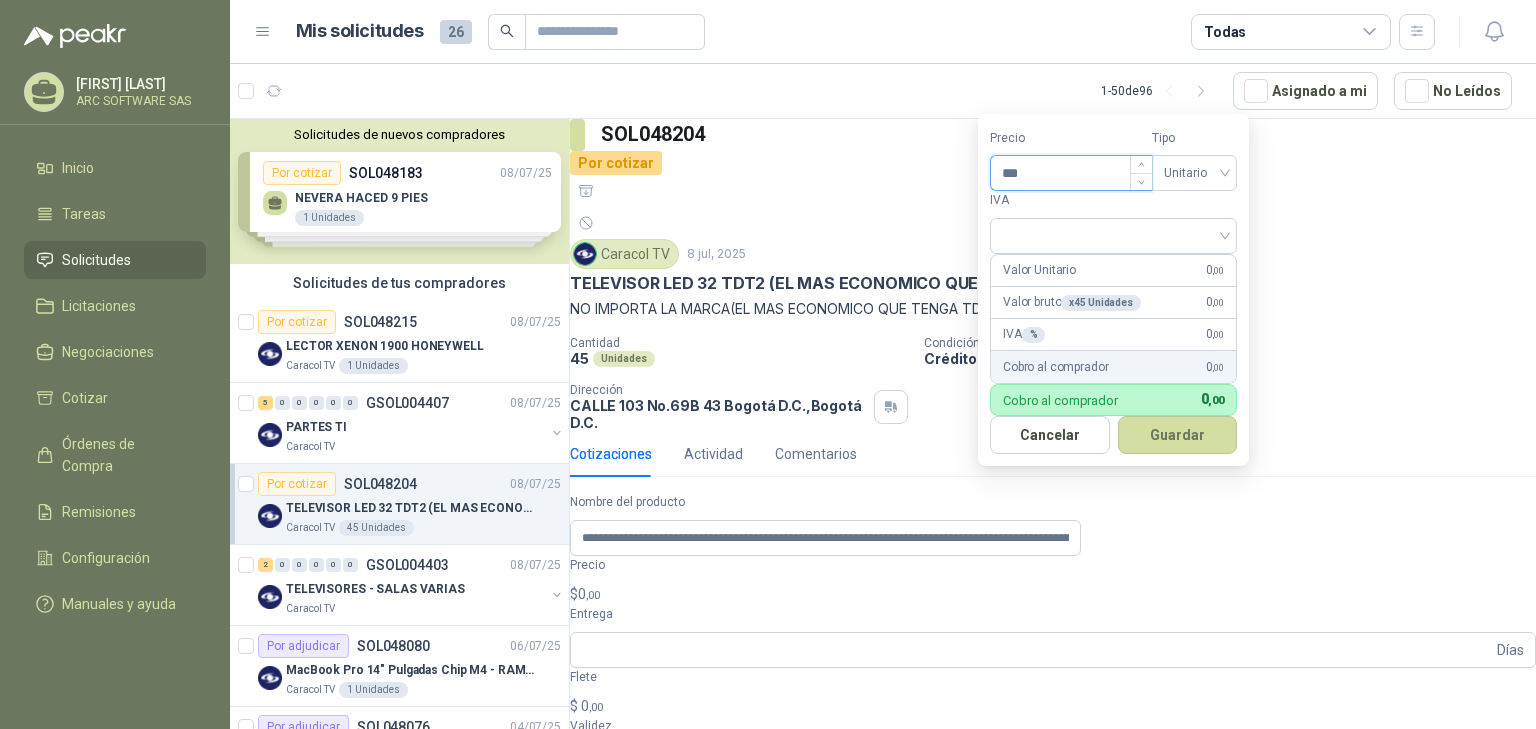 click on "***" at bounding box center [1071, 173] 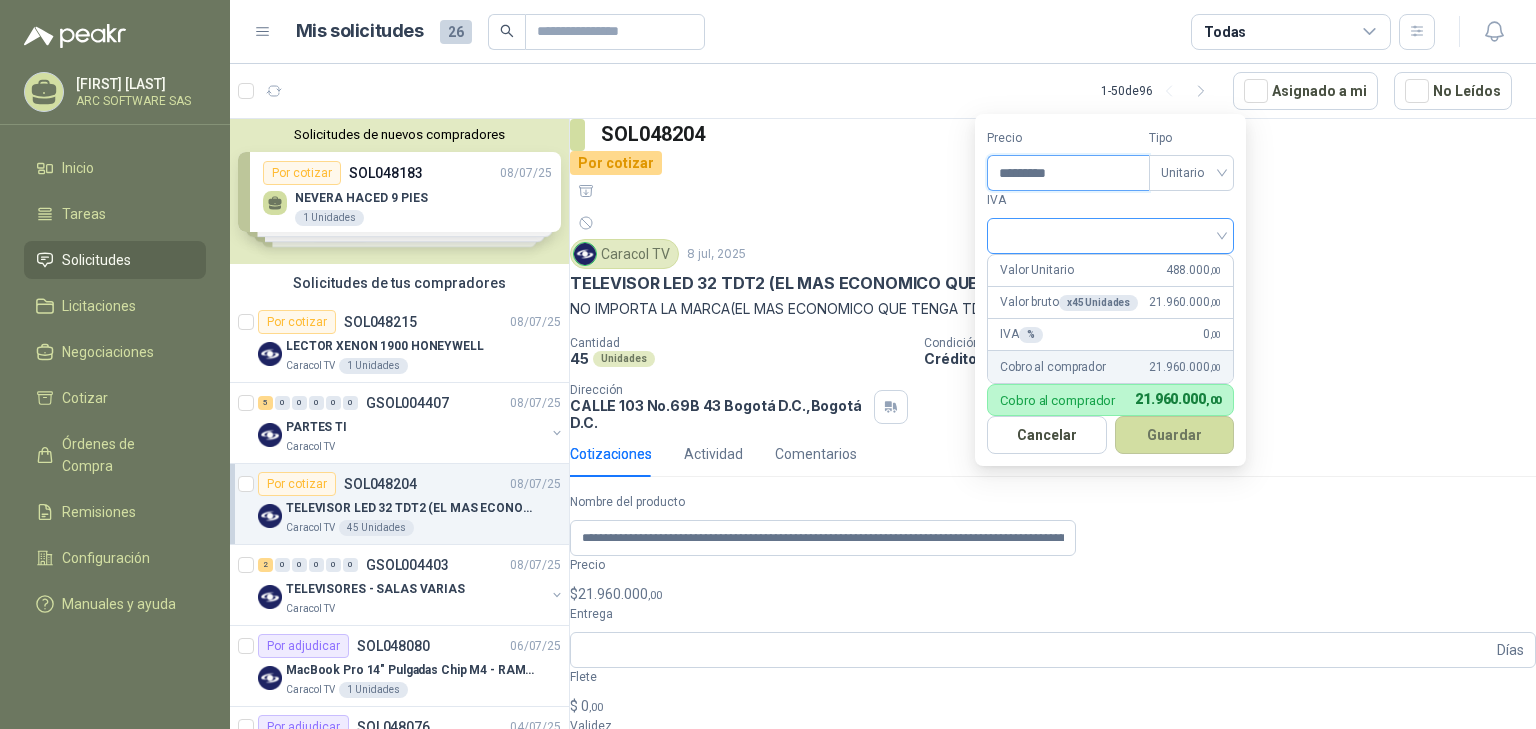 type on "*********" 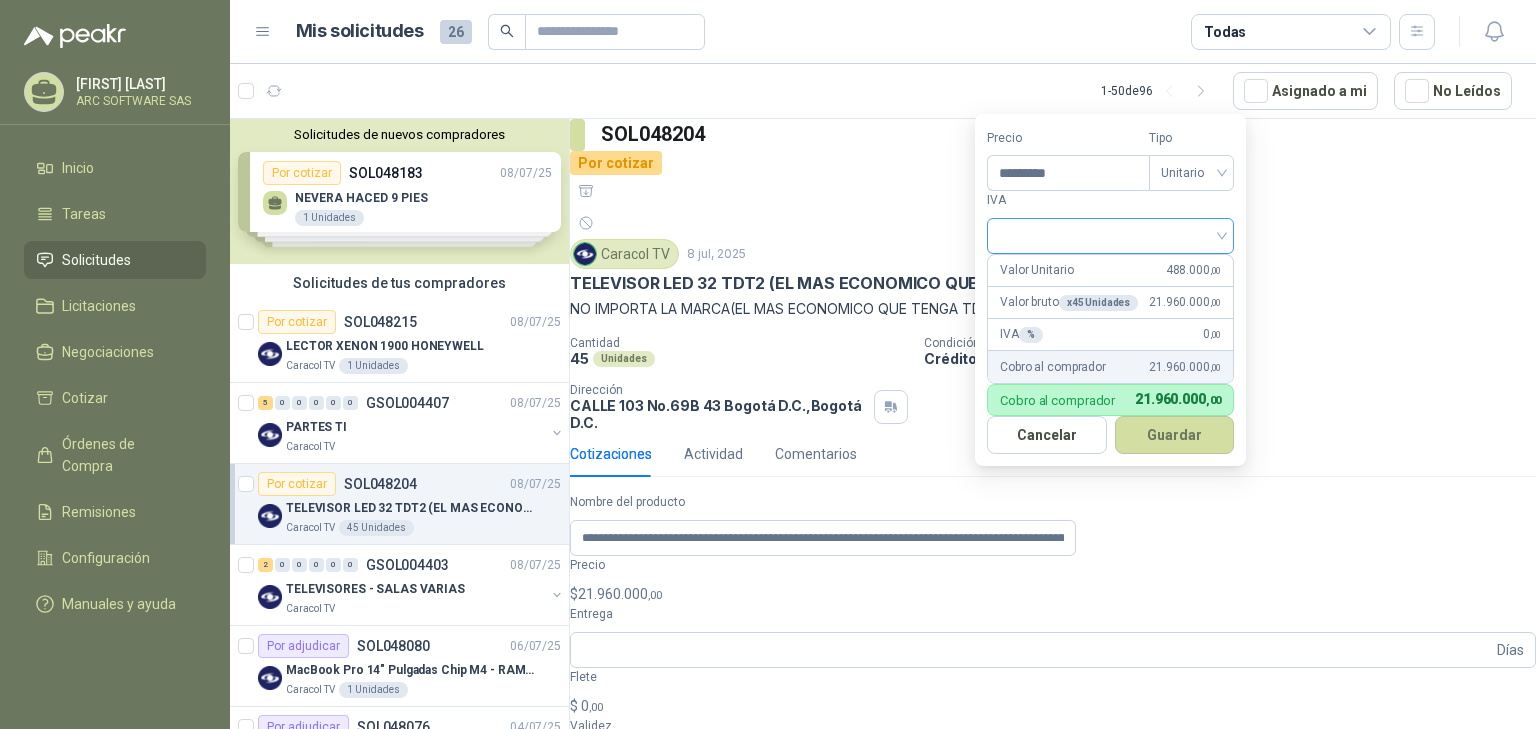 click at bounding box center (1110, 234) 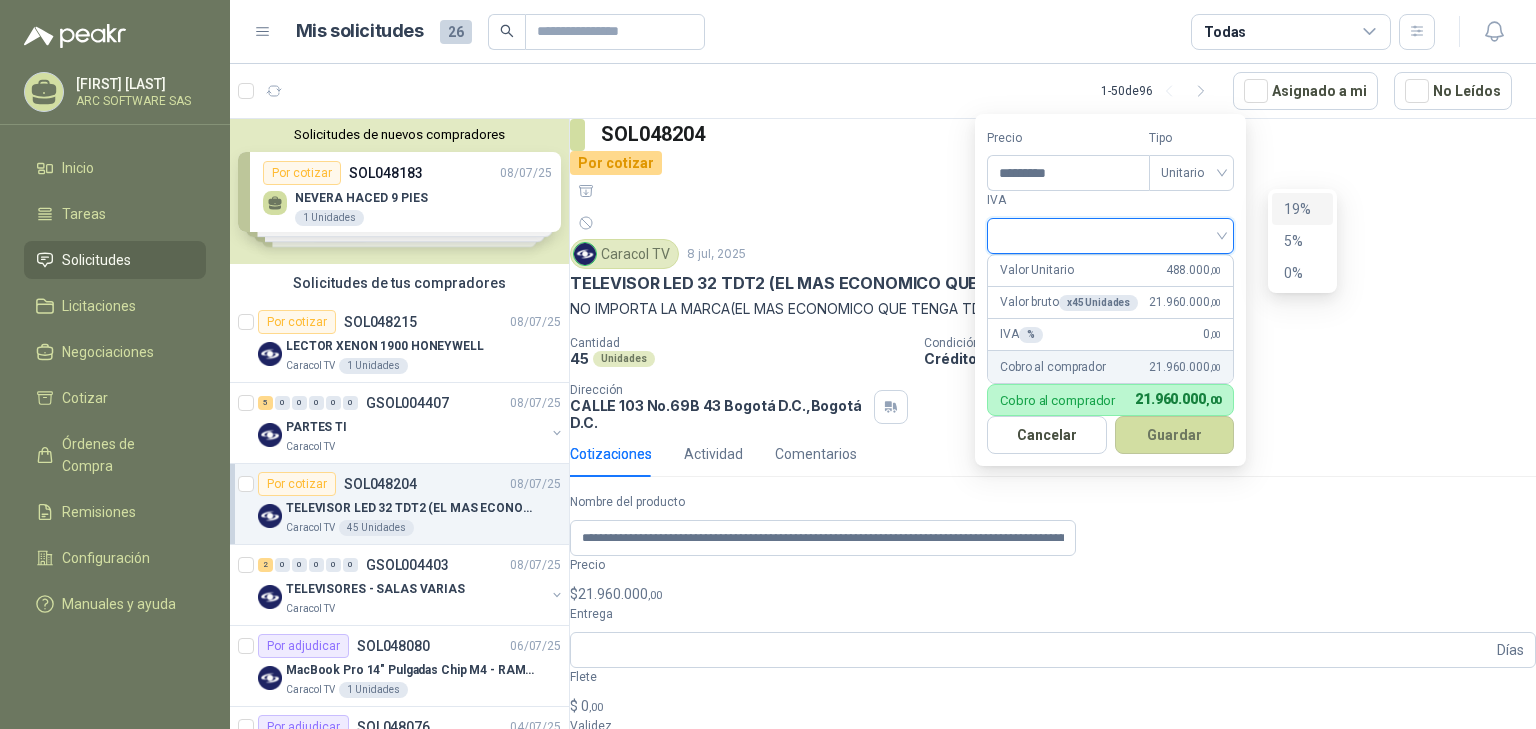 click on "19%" at bounding box center [1302, 209] 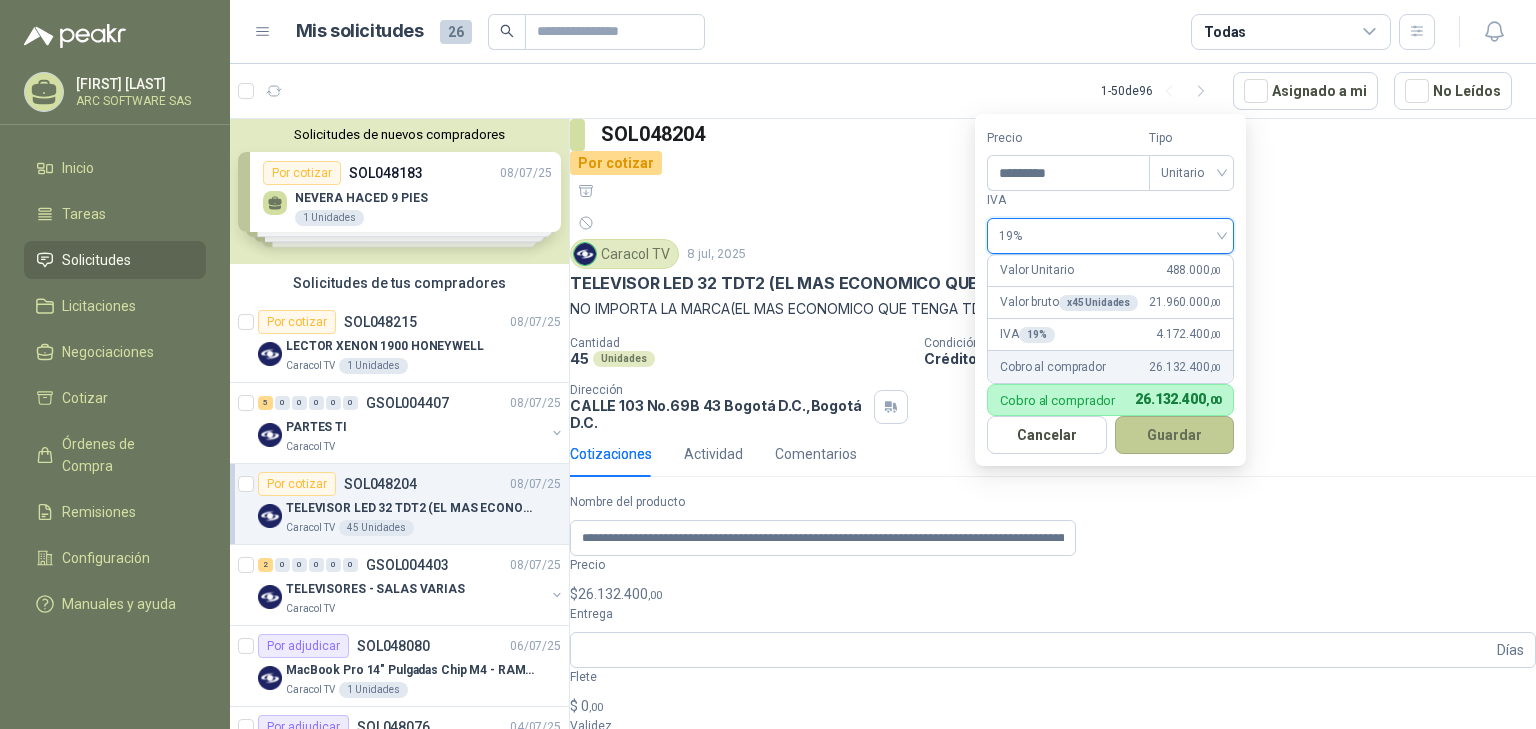 click on "Guardar" at bounding box center (1175, 435) 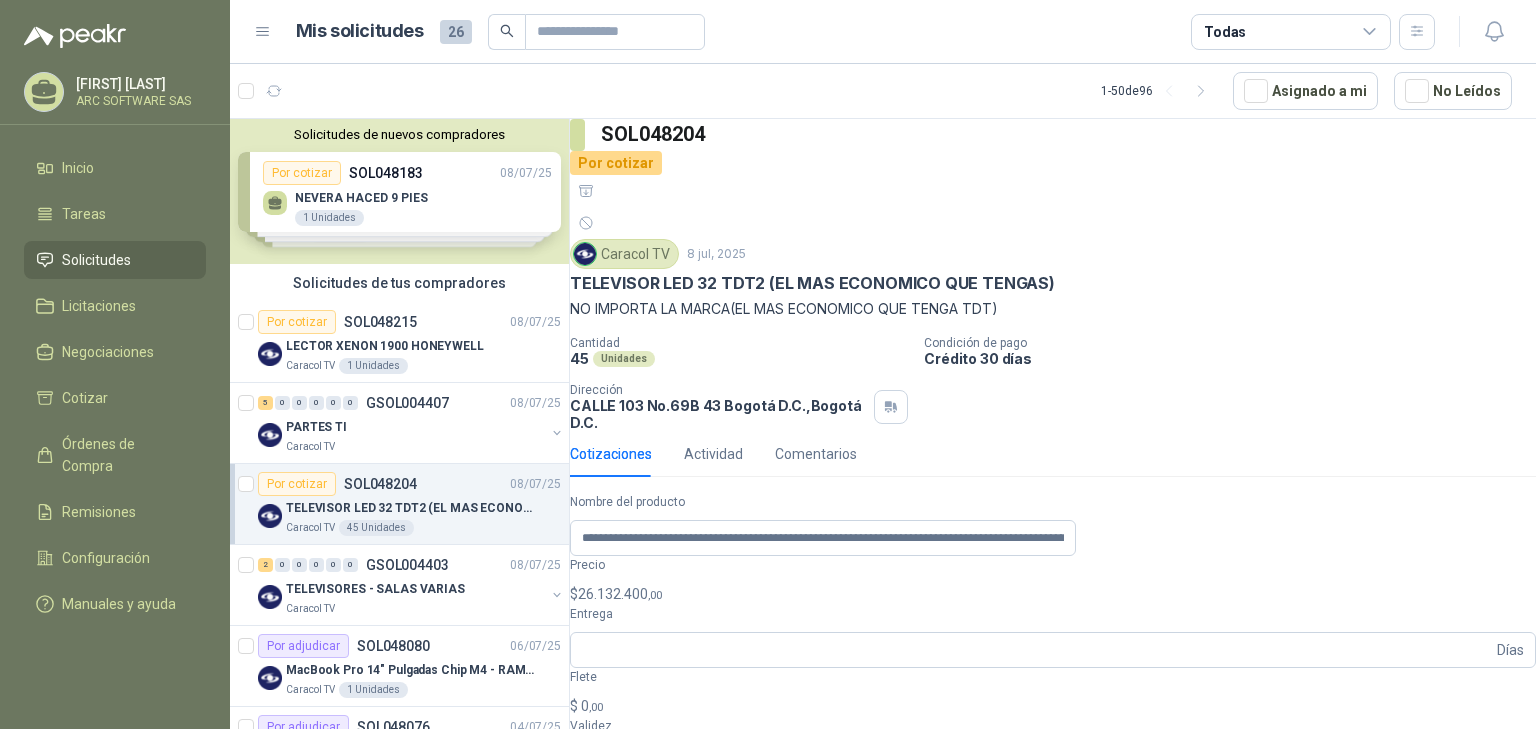 click at bounding box center (1053, 790) 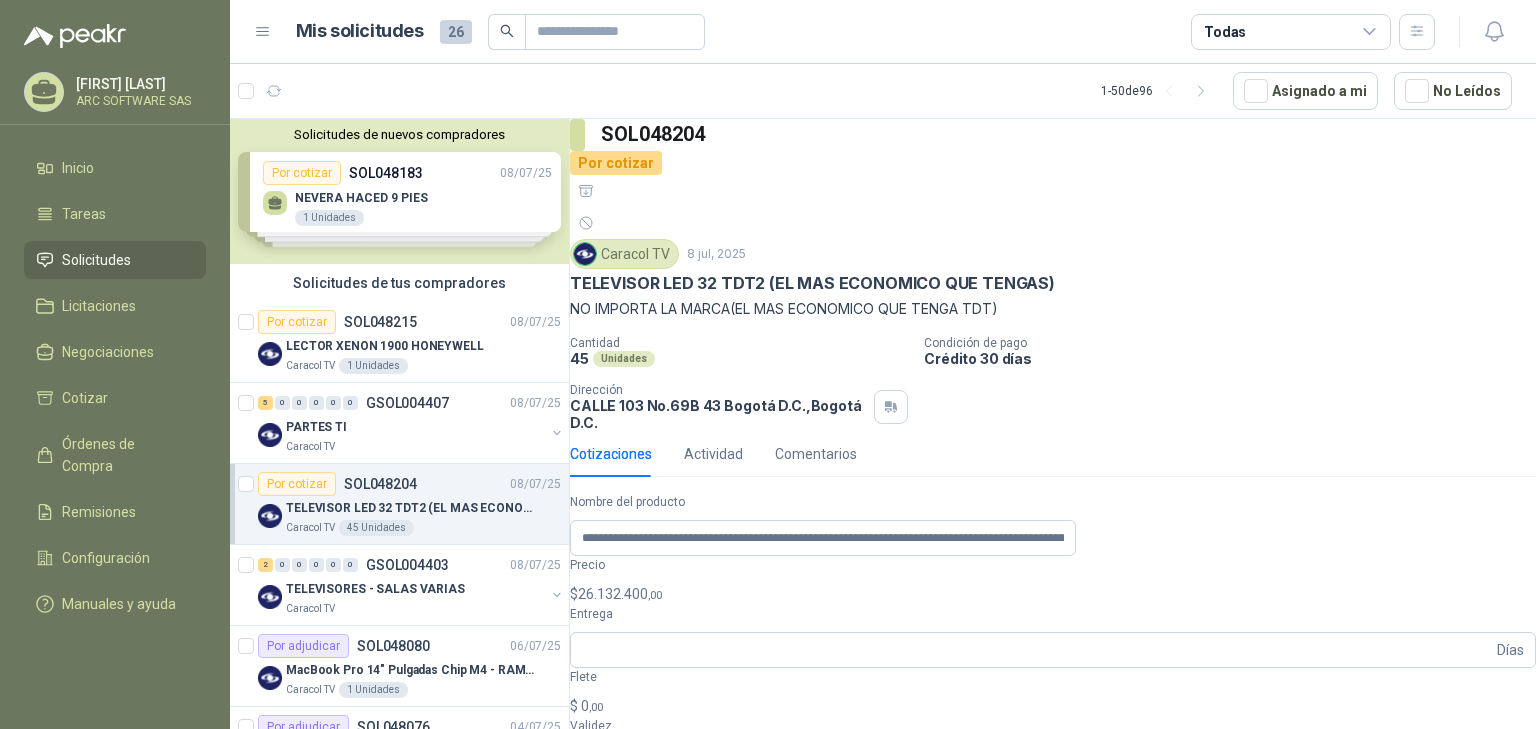 paste on "**********" 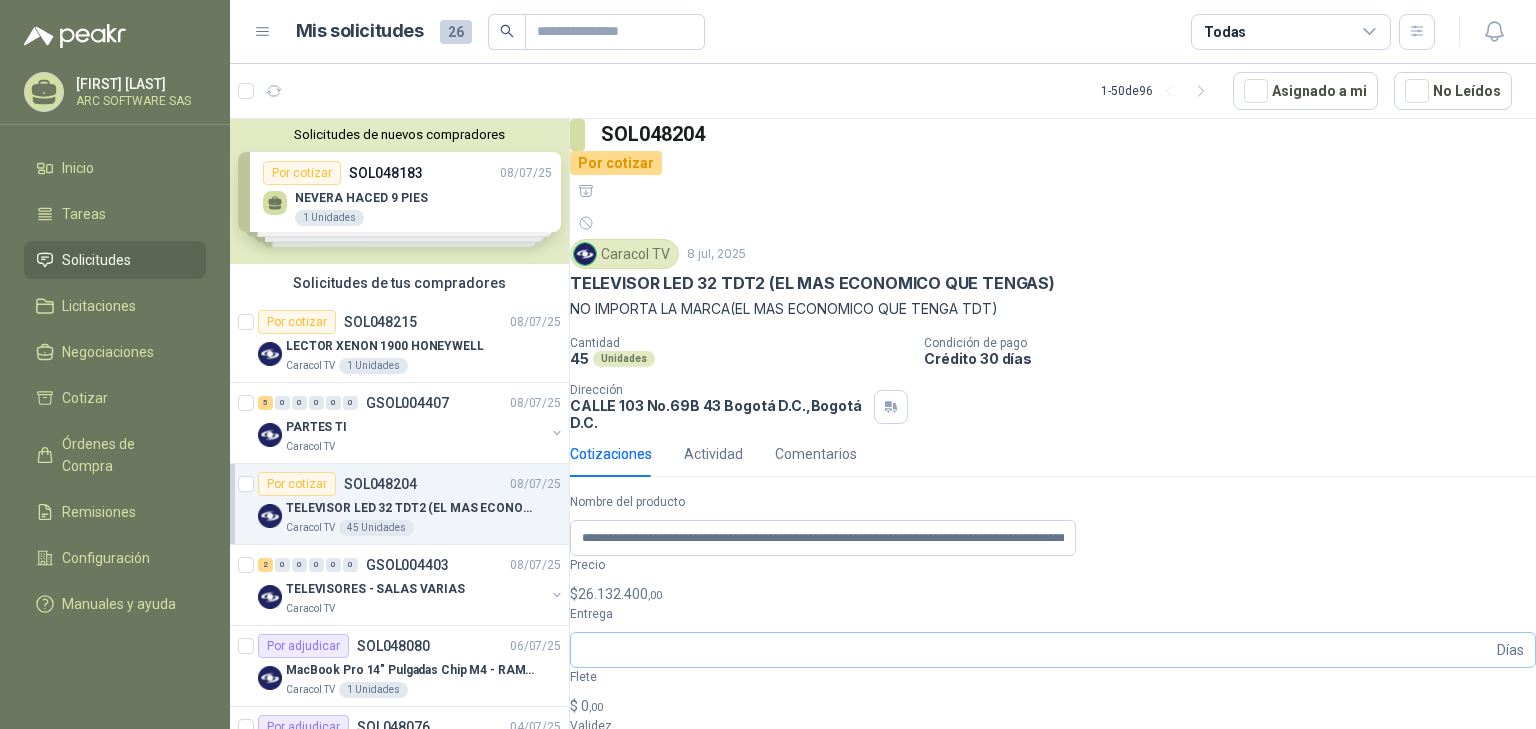 type on "**********" 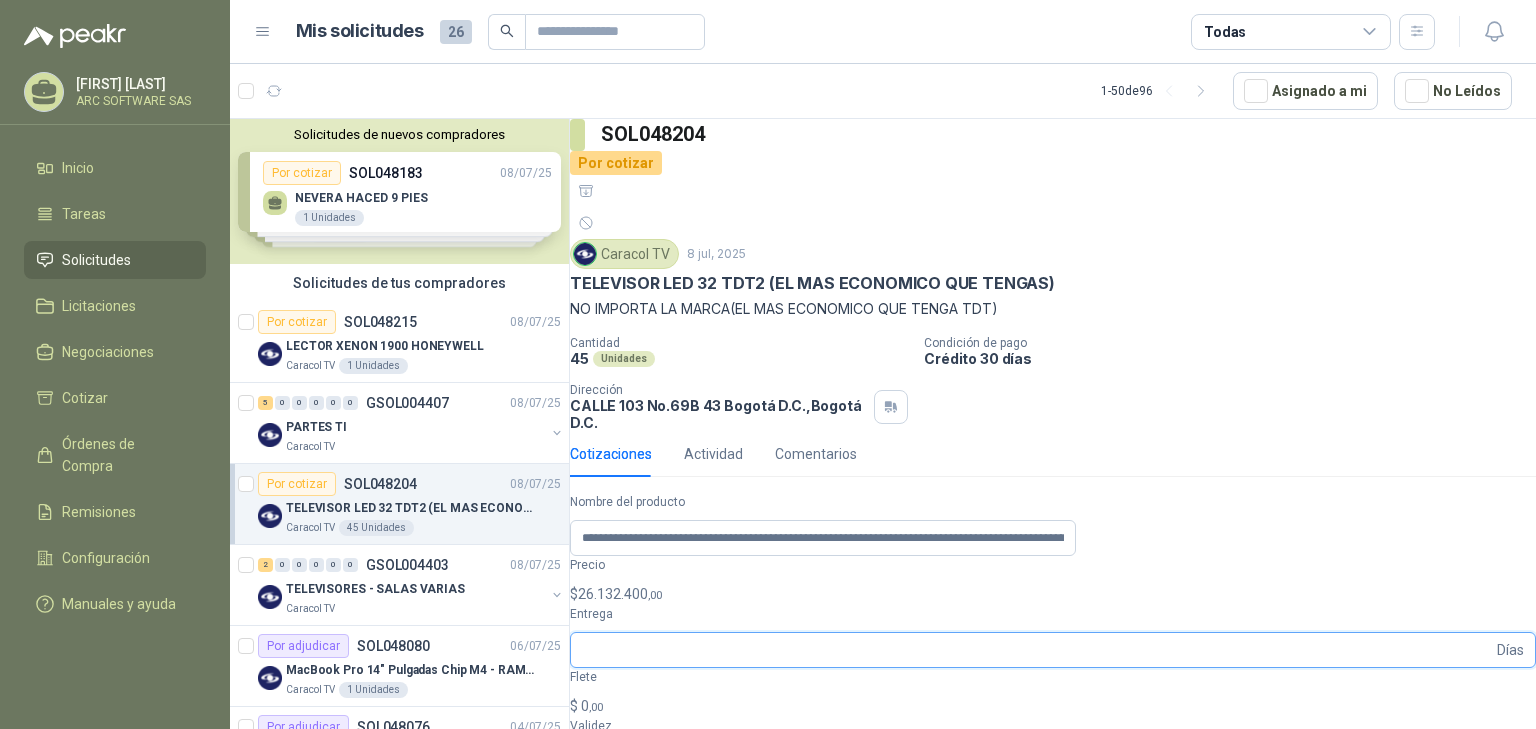 click on "Entrega" at bounding box center (1037, 650) 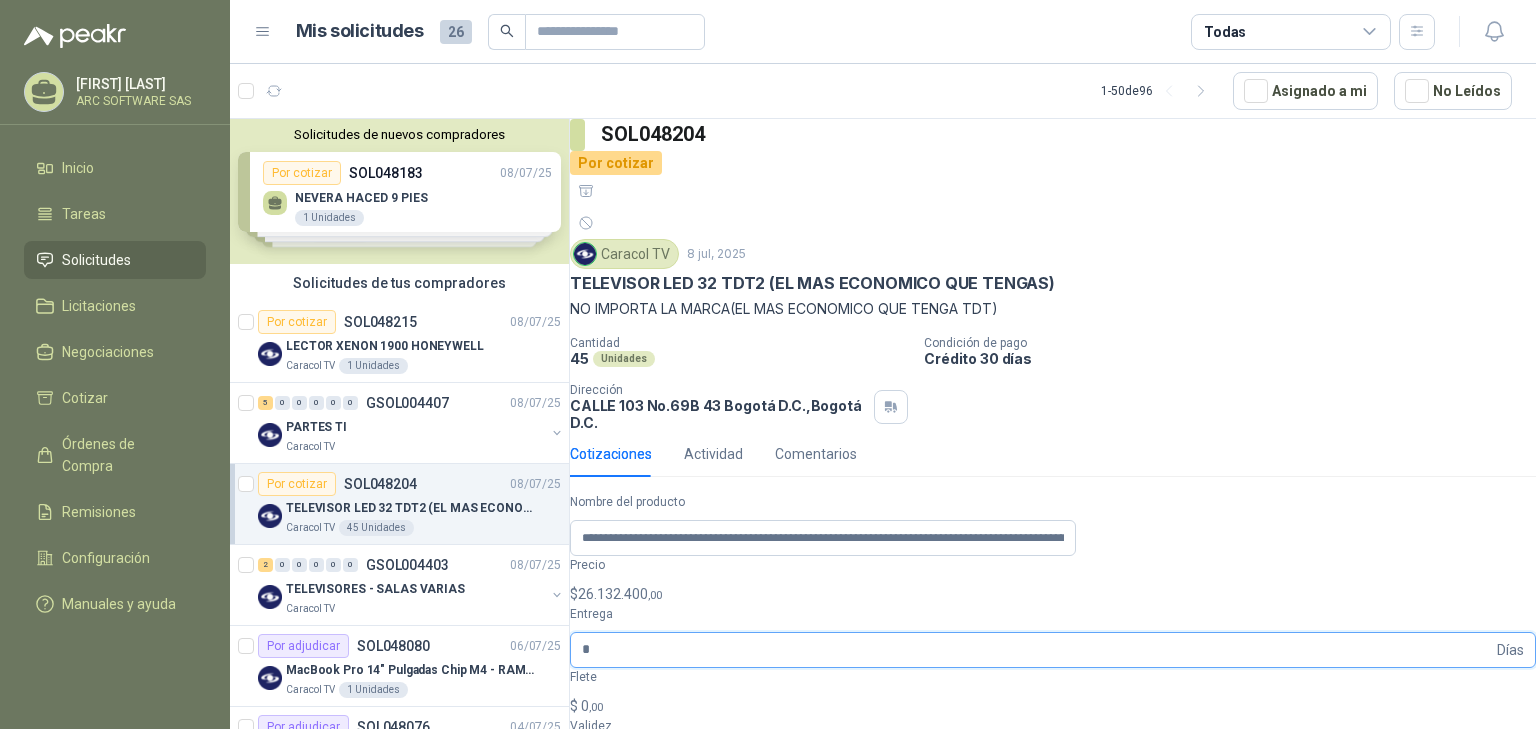 type on "*" 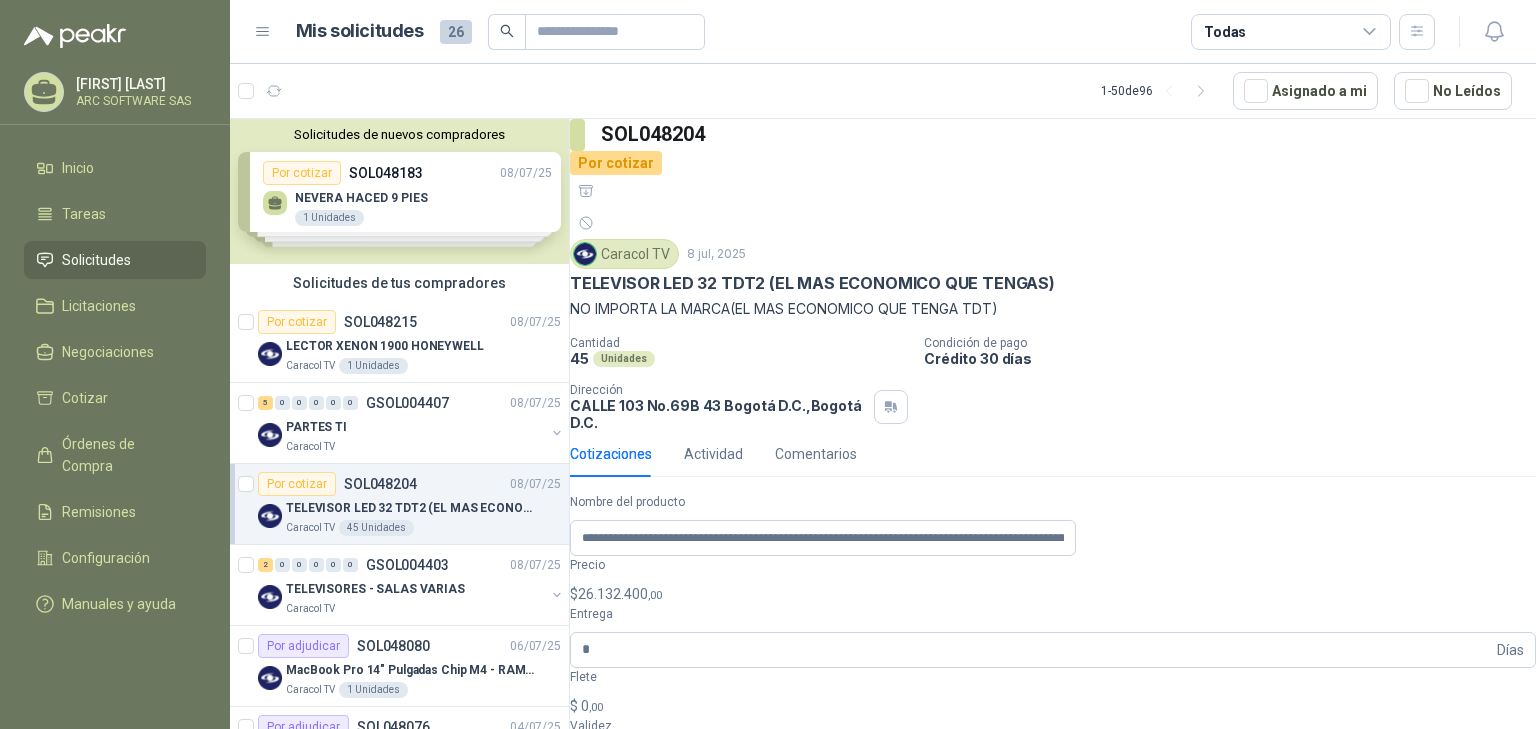 scroll, scrollTop: 17, scrollLeft: 0, axis: vertical 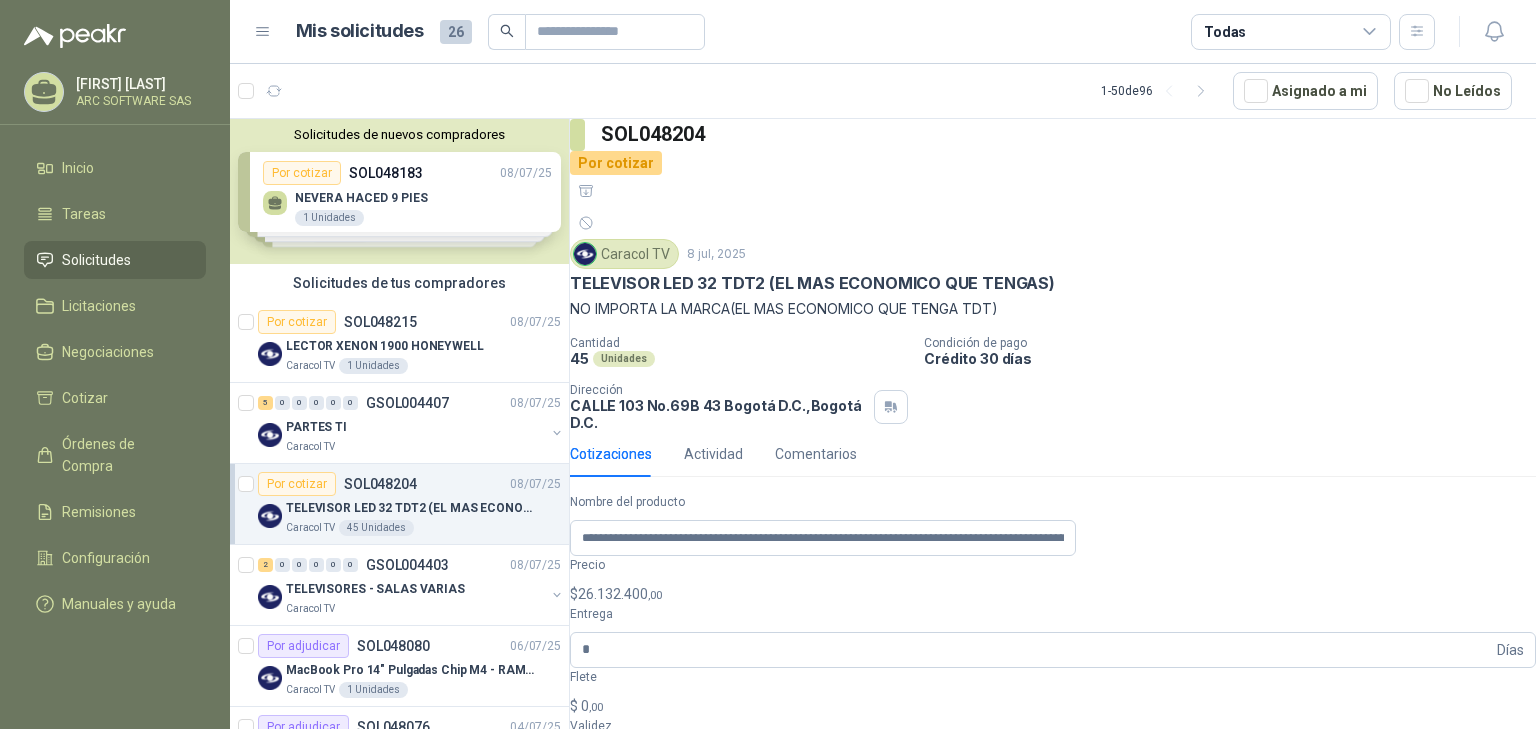 click on "**********" at bounding box center [1029, 809] 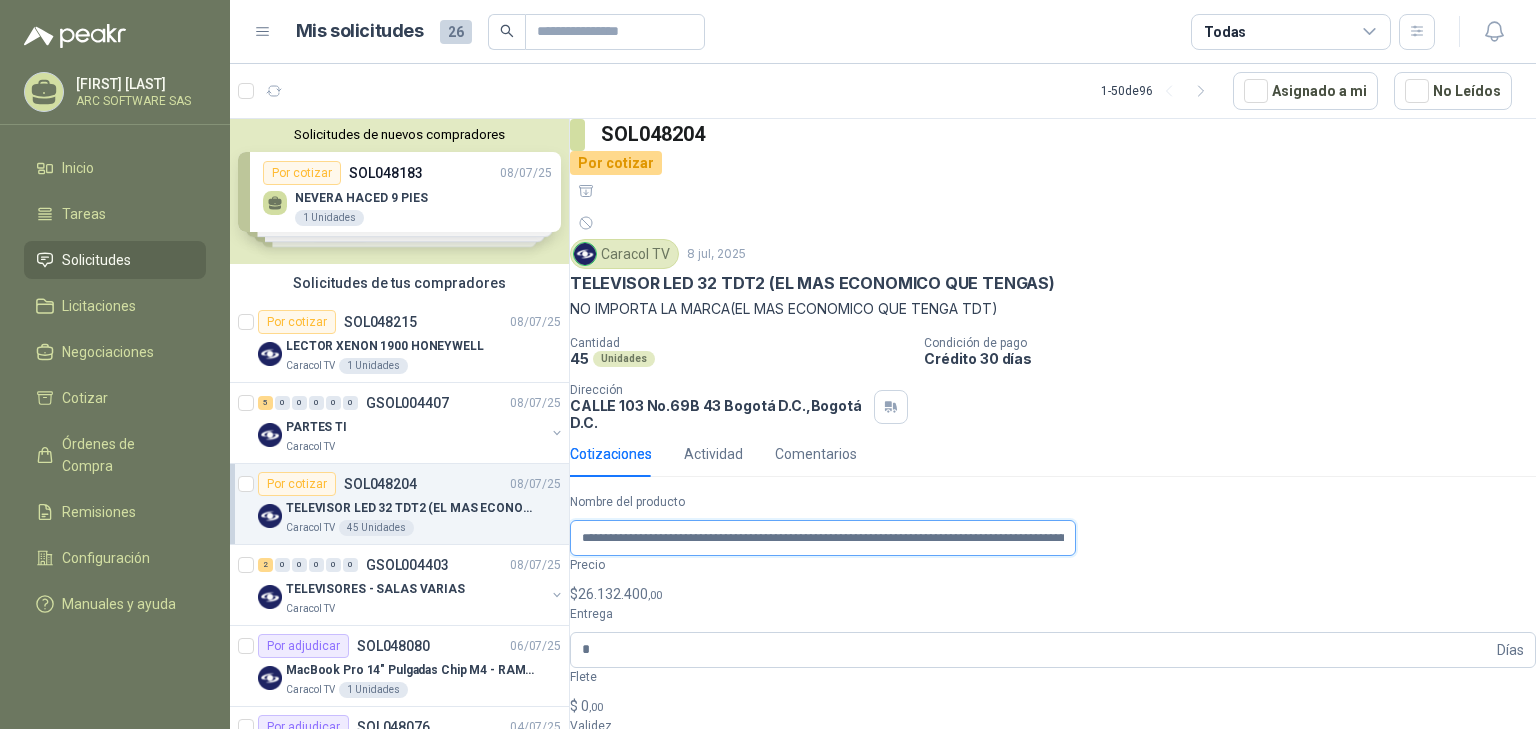 scroll, scrollTop: 0, scrollLeft: 262, axis: horizontal 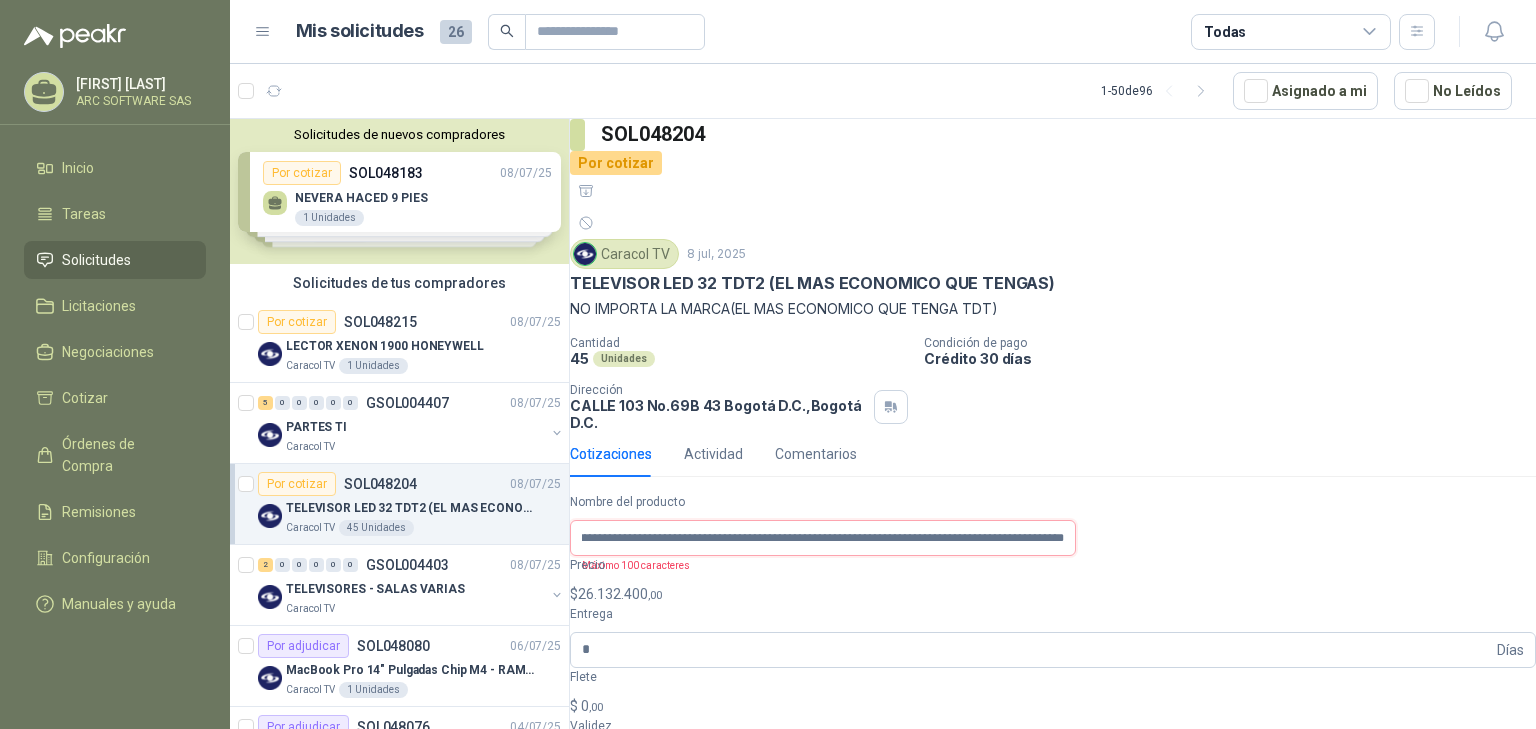 drag, startPoint x: 967, startPoint y: 495, endPoint x: 804, endPoint y: 492, distance: 163.0276 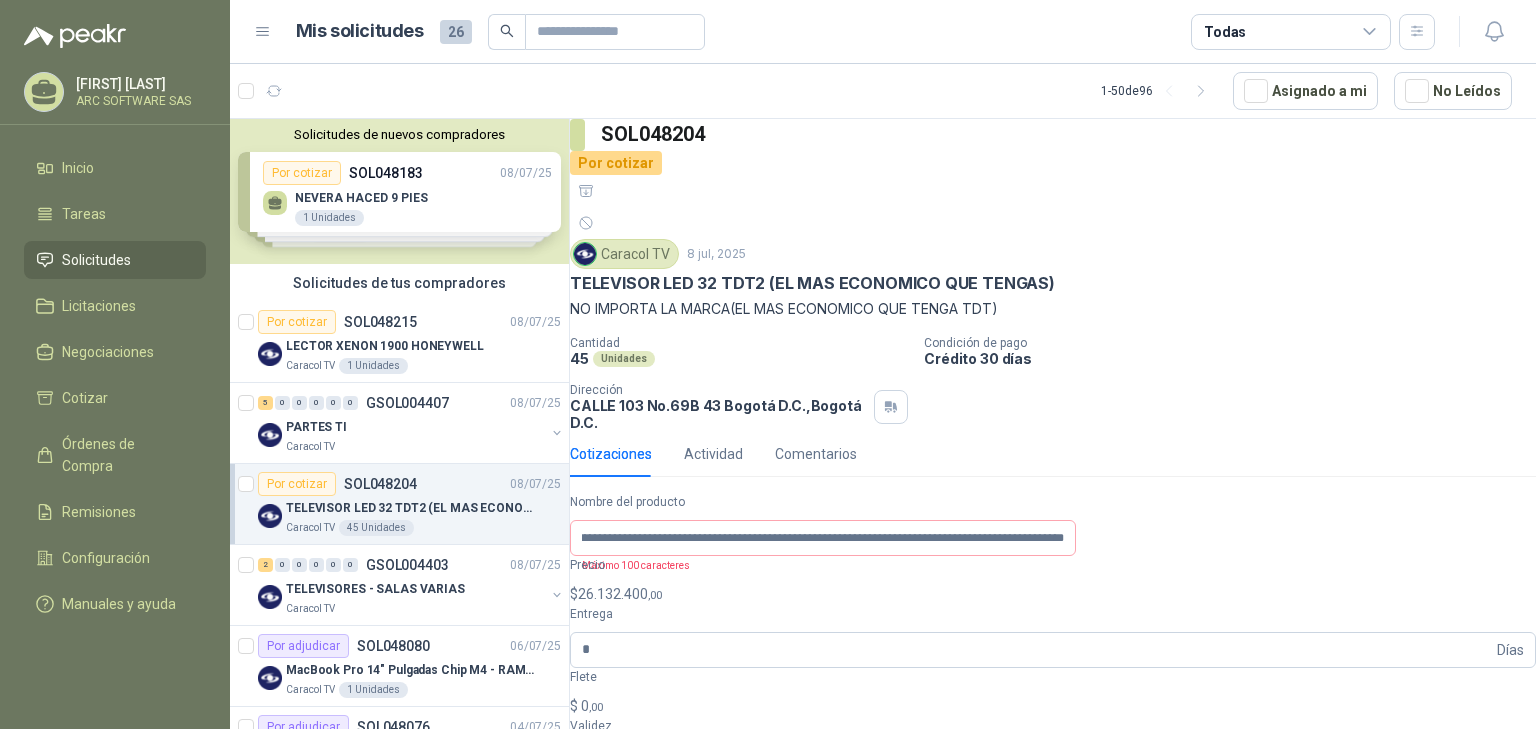 scroll, scrollTop: 0, scrollLeft: 0, axis: both 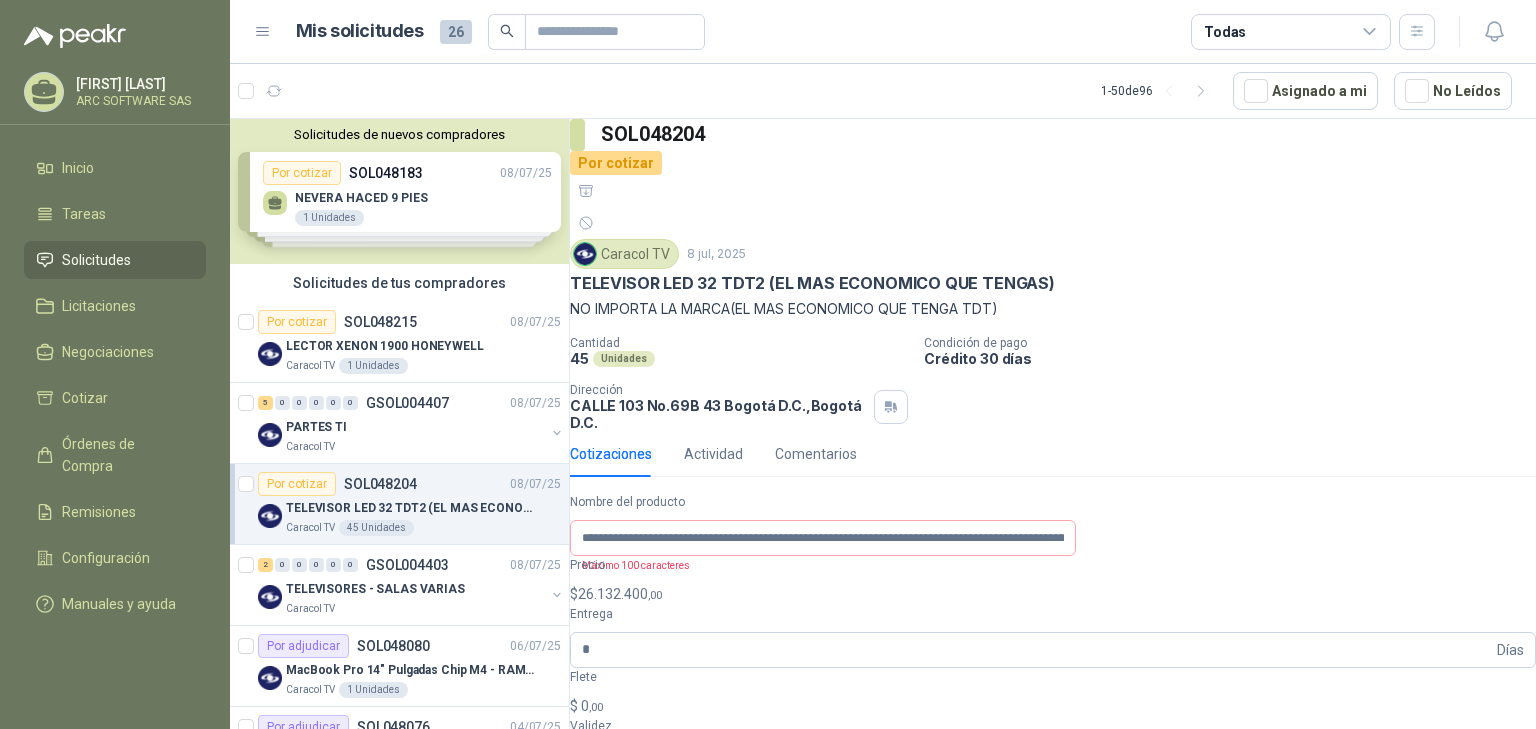 click on "Publicar Cotización" at bounding box center [647, 983] 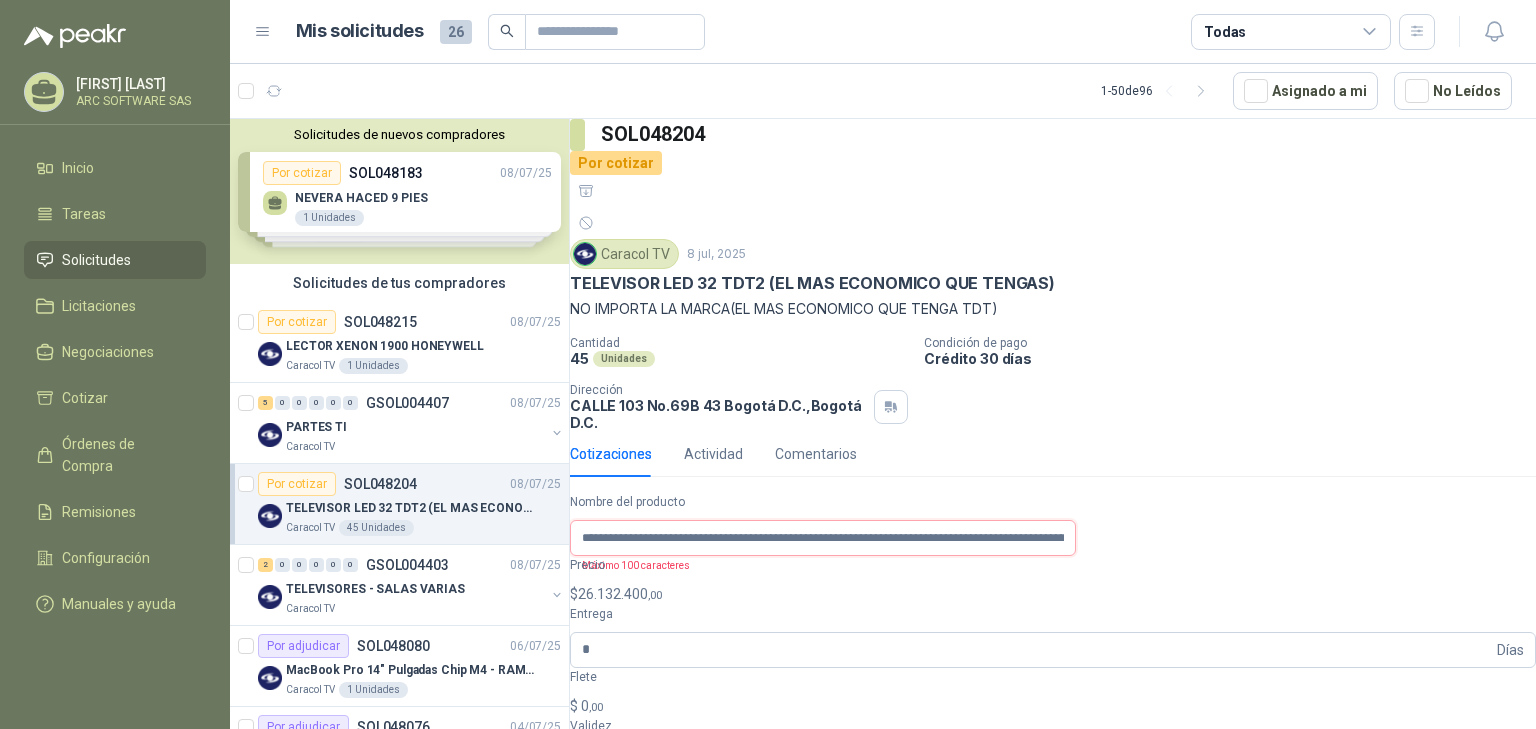 scroll, scrollTop: 0, scrollLeft: 7, axis: horizontal 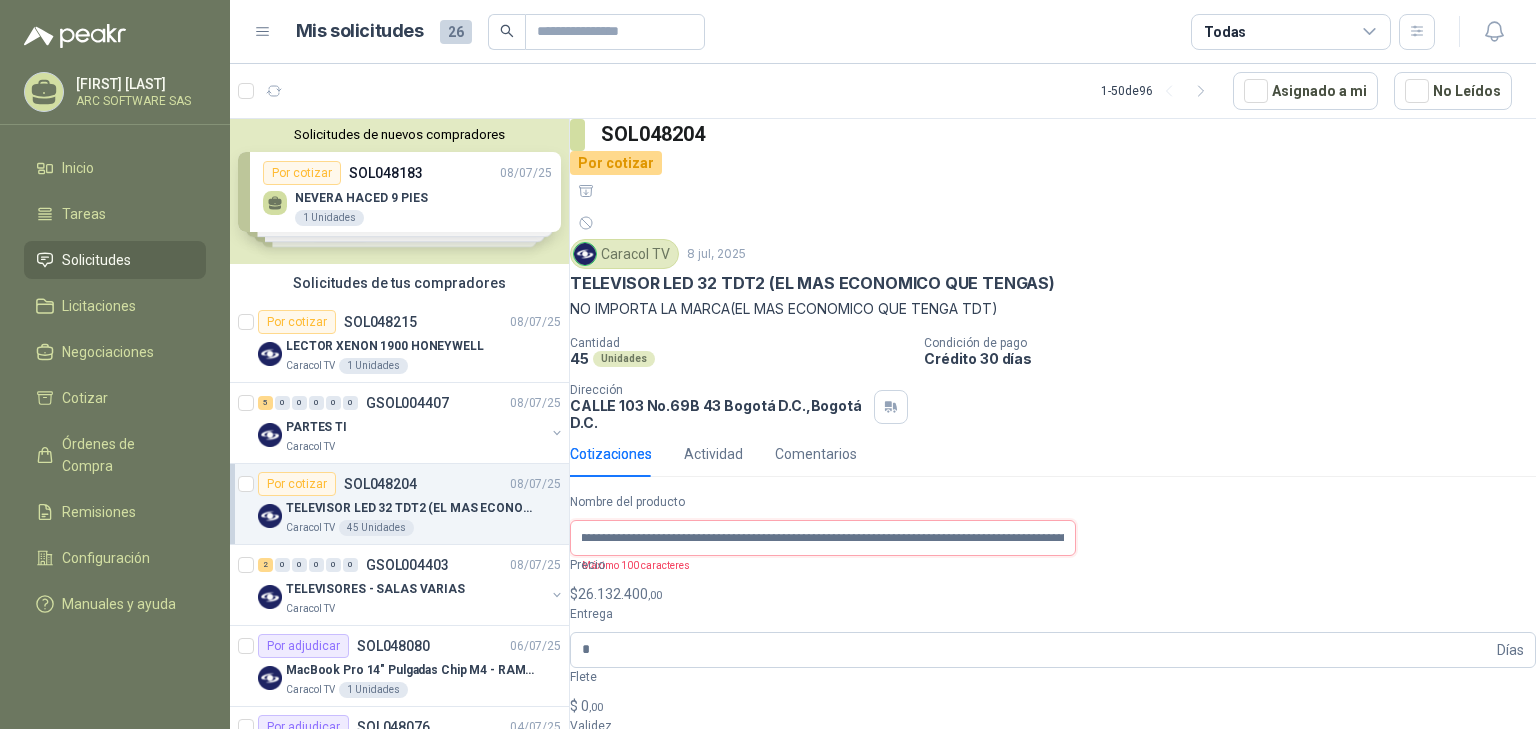drag, startPoint x: 1076, startPoint y: 499, endPoint x: 1044, endPoint y: 495, distance: 32.24903 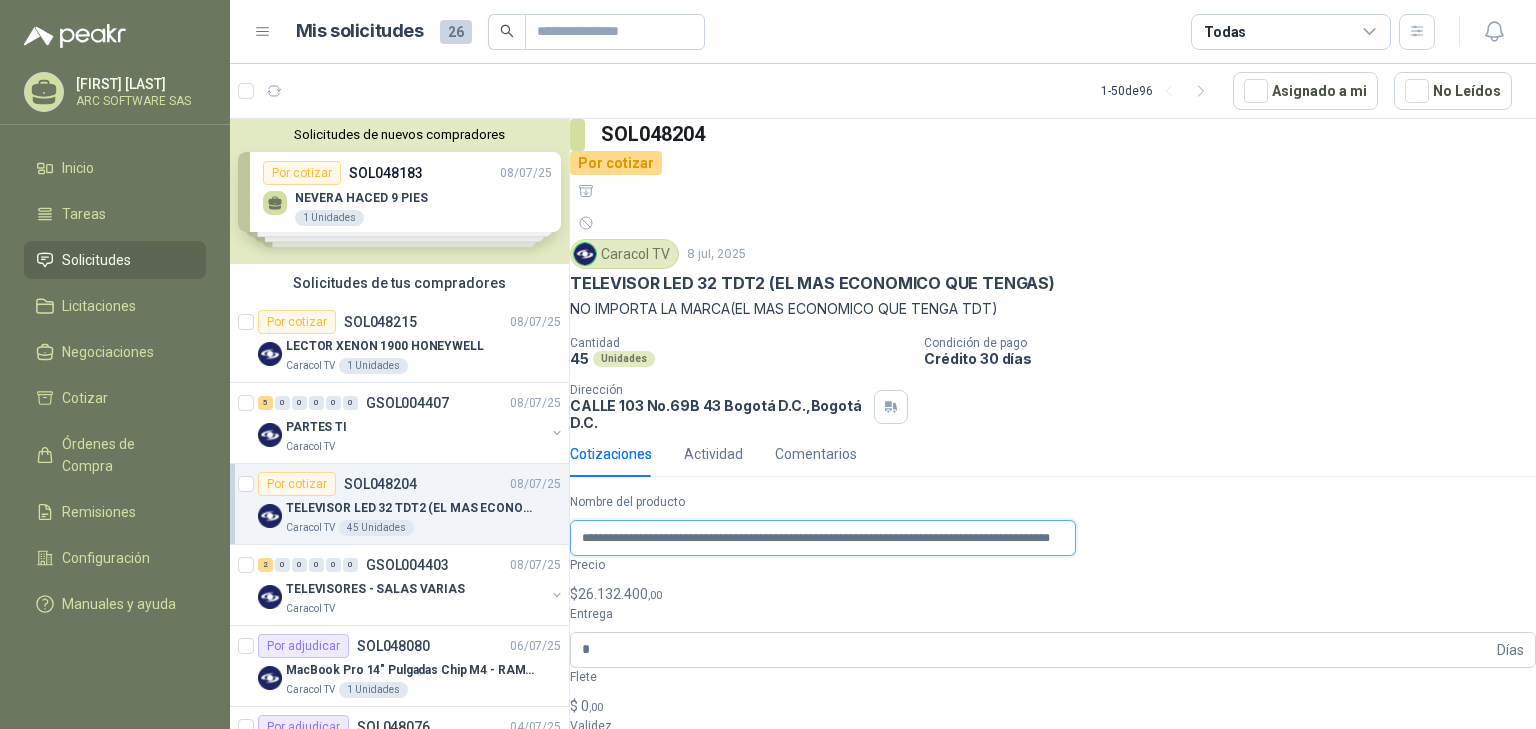scroll, scrollTop: 0, scrollLeft: 72, axis: horizontal 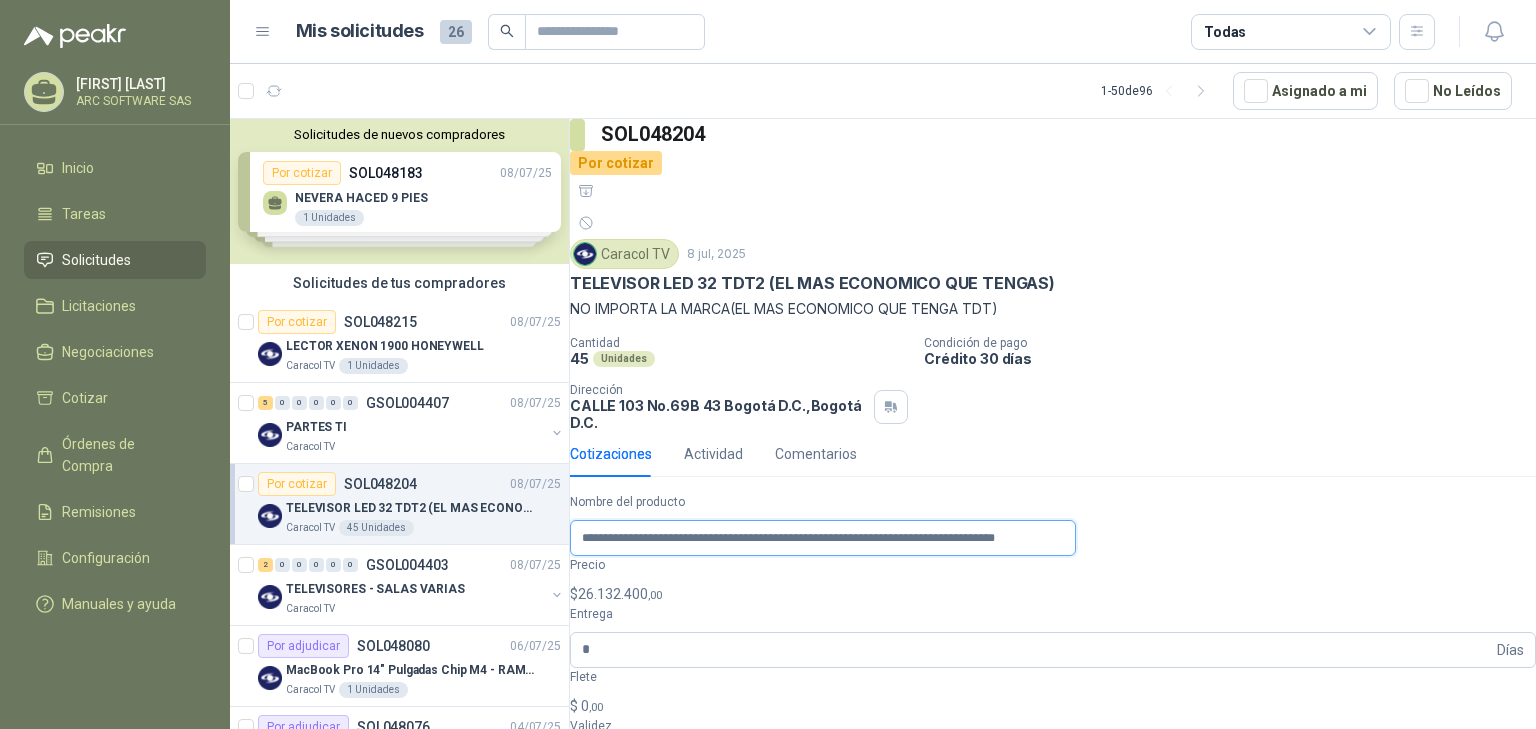 type on "**********" 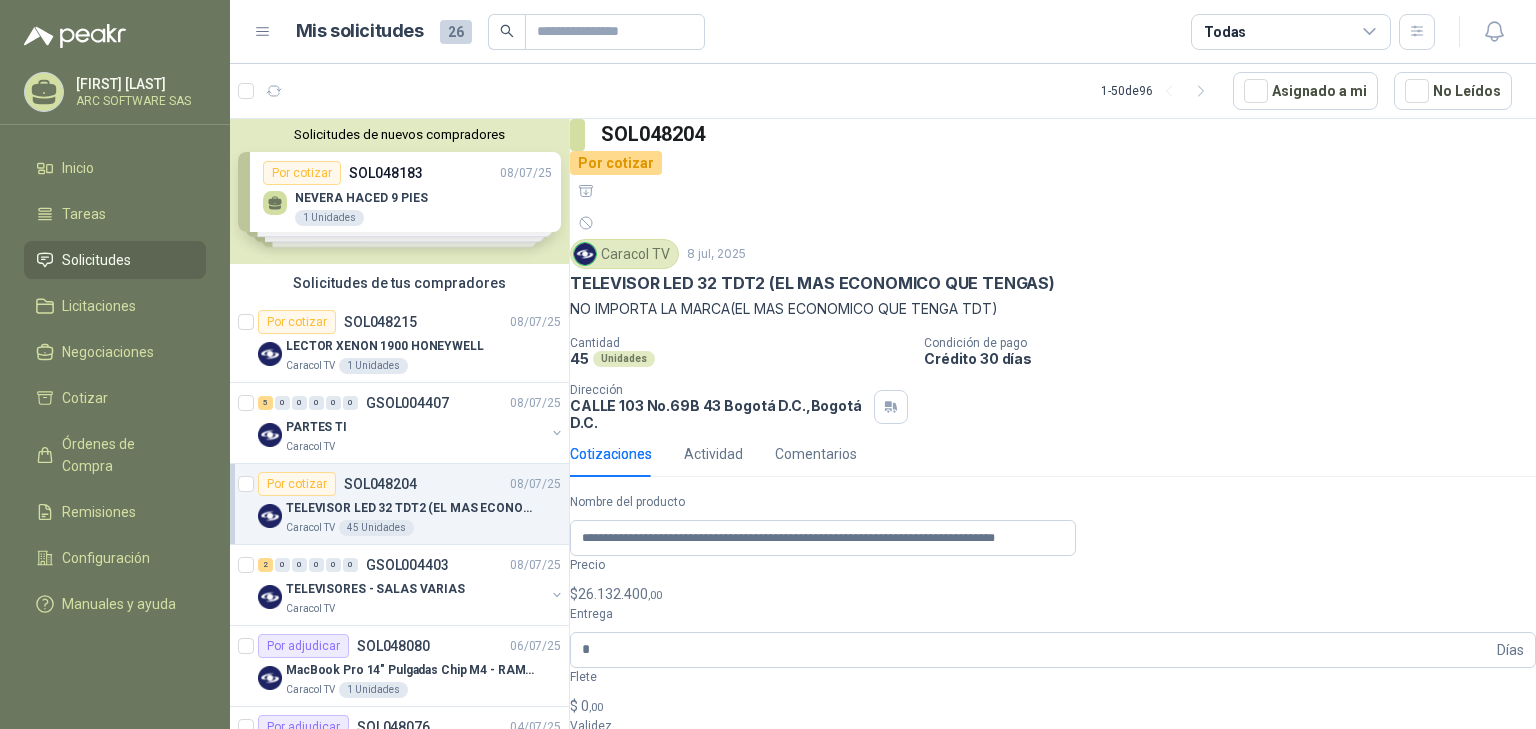 scroll, scrollTop: 0, scrollLeft: 0, axis: both 